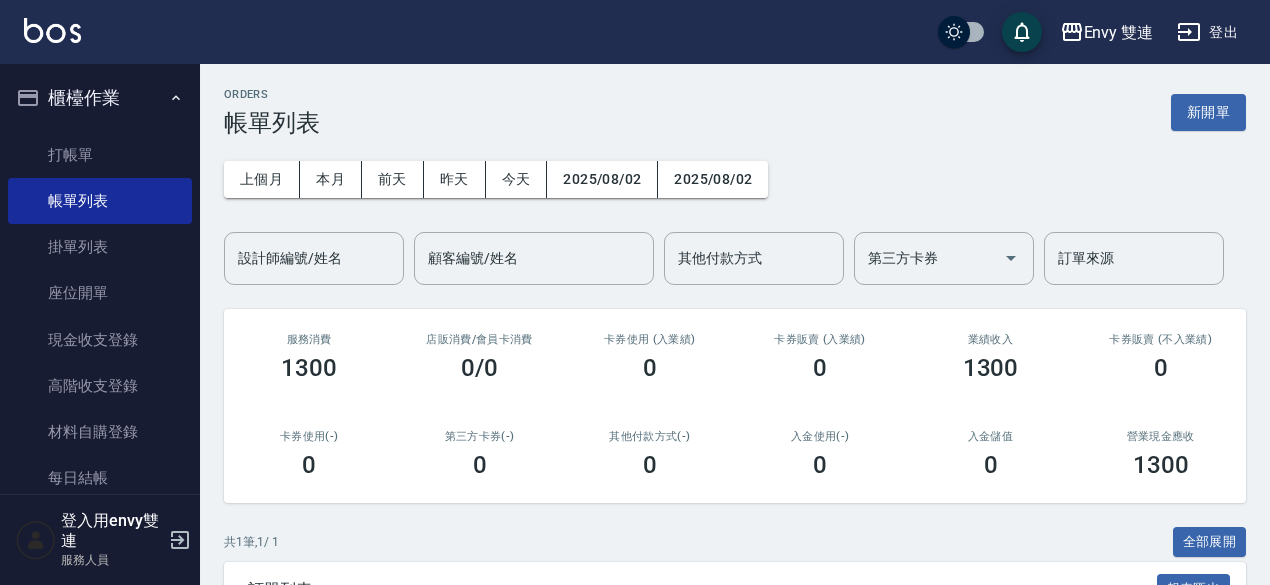 scroll, scrollTop: 220, scrollLeft: 0, axis: vertical 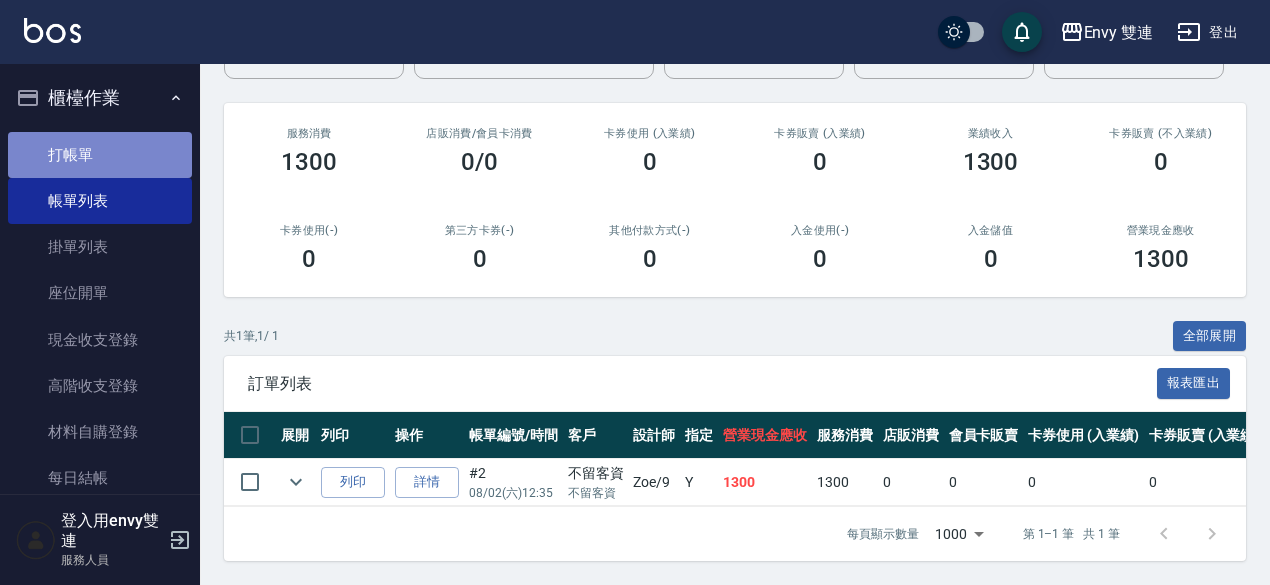 click on "打帳單" at bounding box center [100, 155] 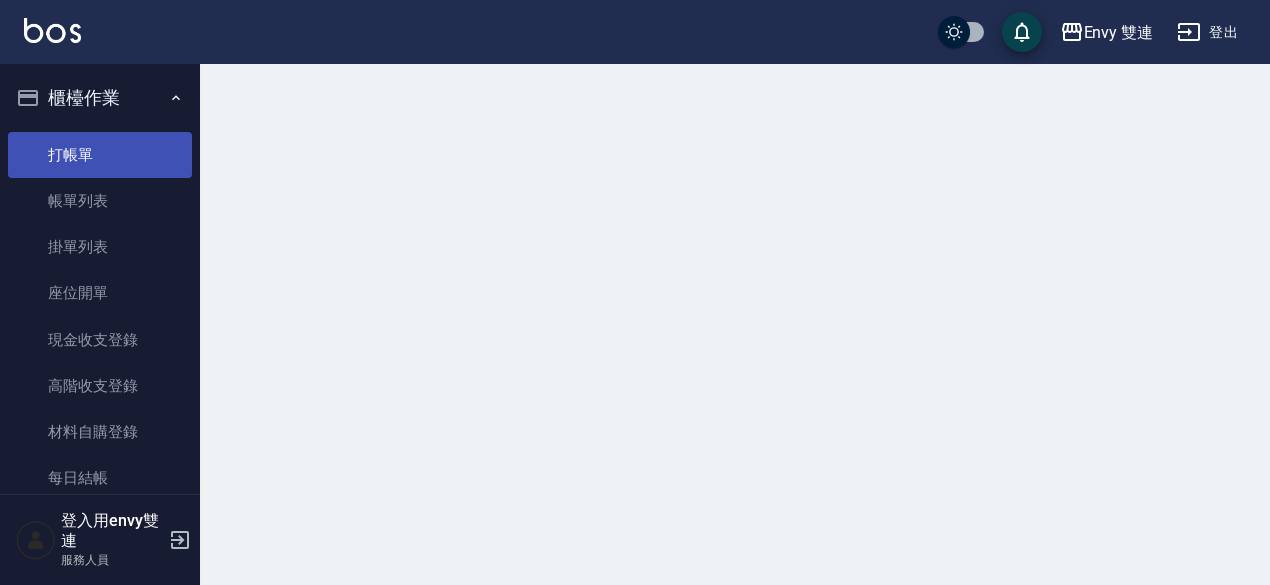scroll, scrollTop: 0, scrollLeft: 0, axis: both 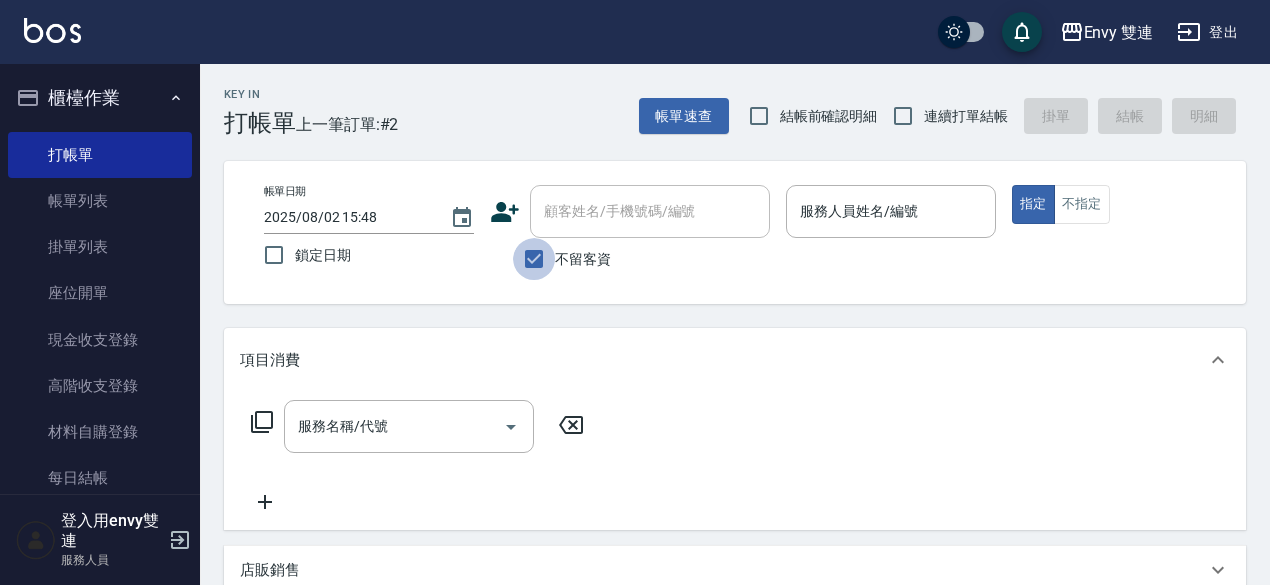 click on "不留客資" at bounding box center [534, 259] 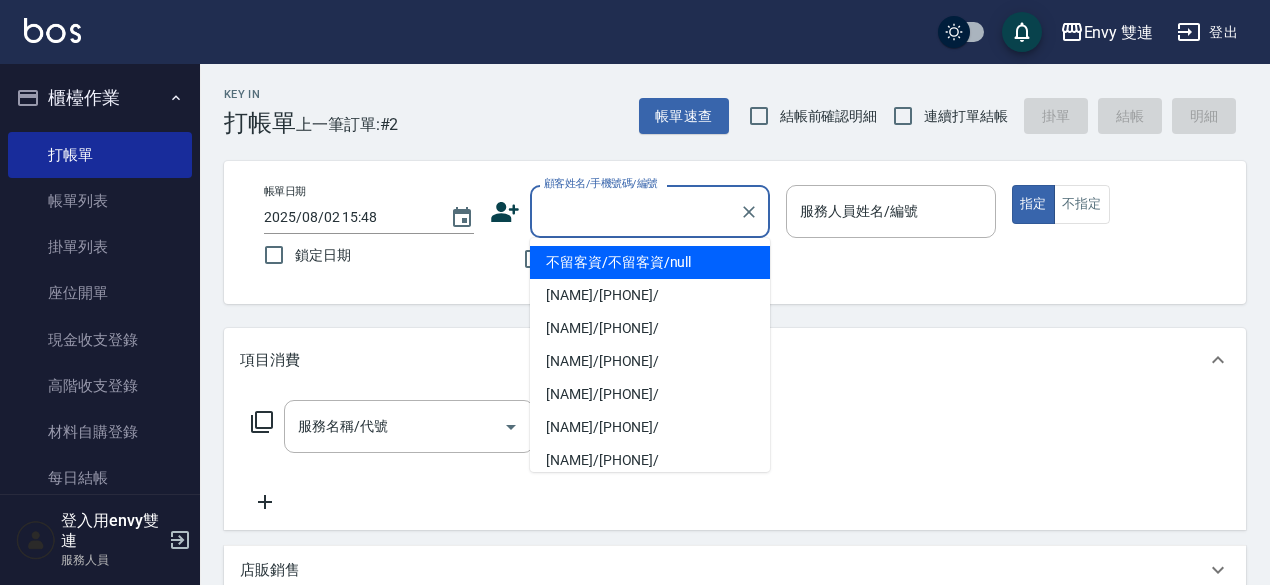 click on "顧客姓名/手機號碼/編號" at bounding box center [635, 211] 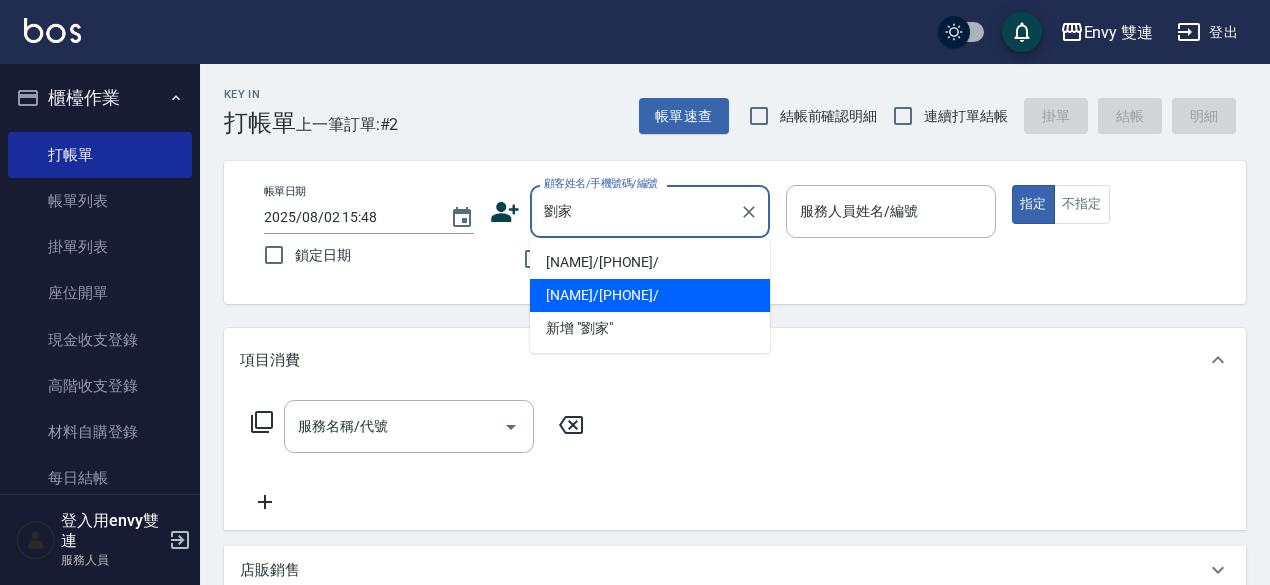 click on "[NAME]/[PHONE]/" at bounding box center (650, 295) 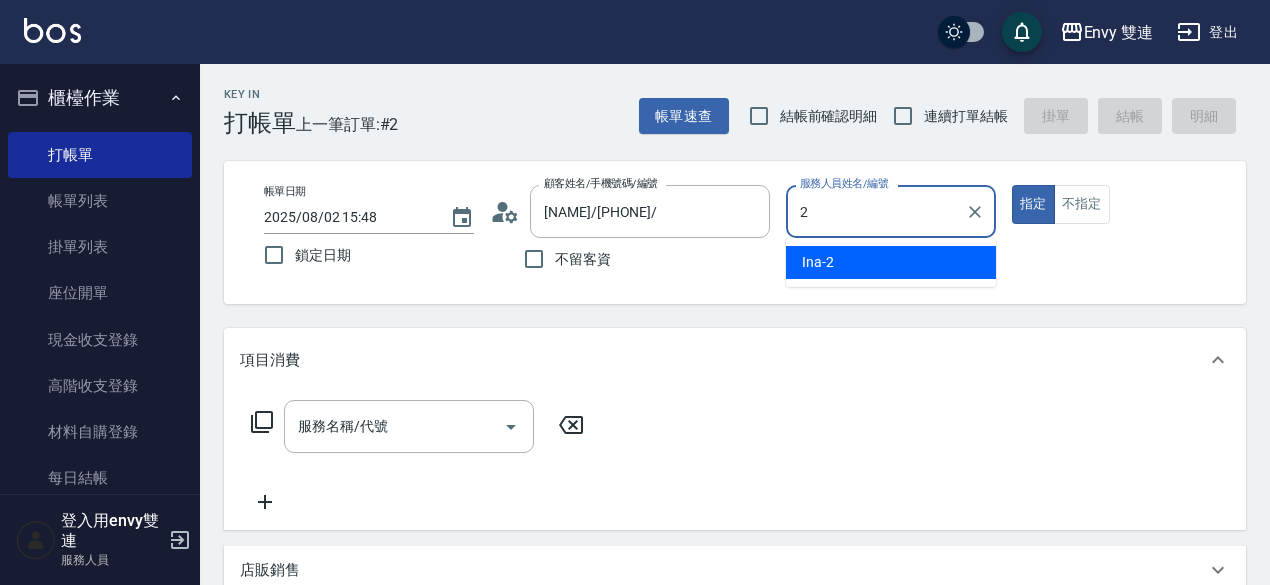 type on "Ina-2" 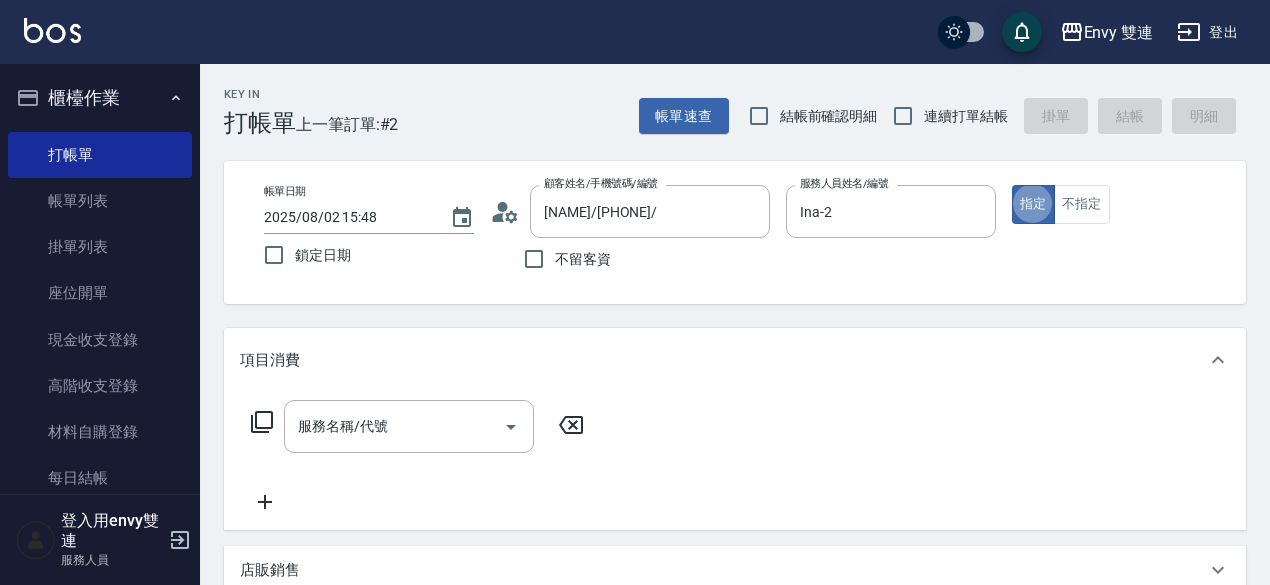 type on "true" 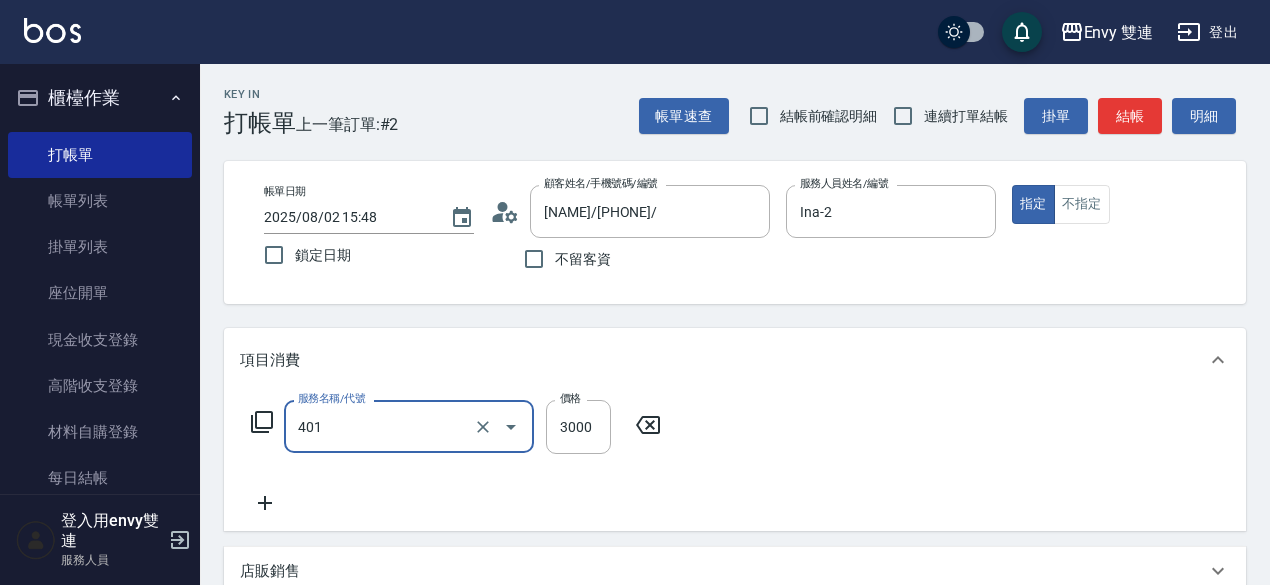 type on "染髮(401)" 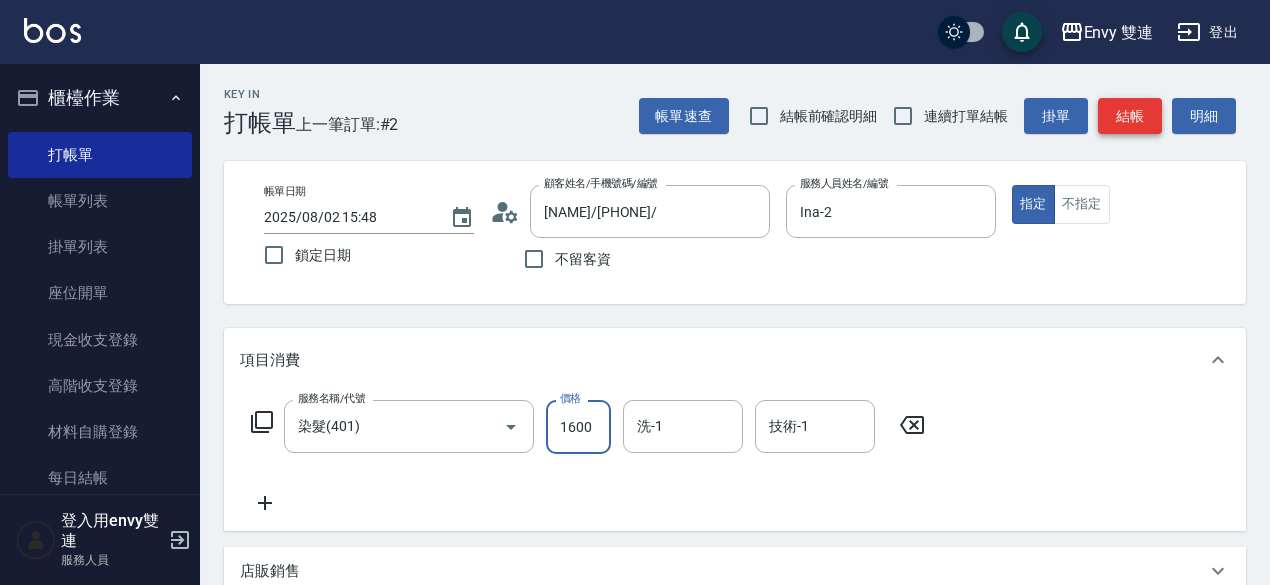type on "1600" 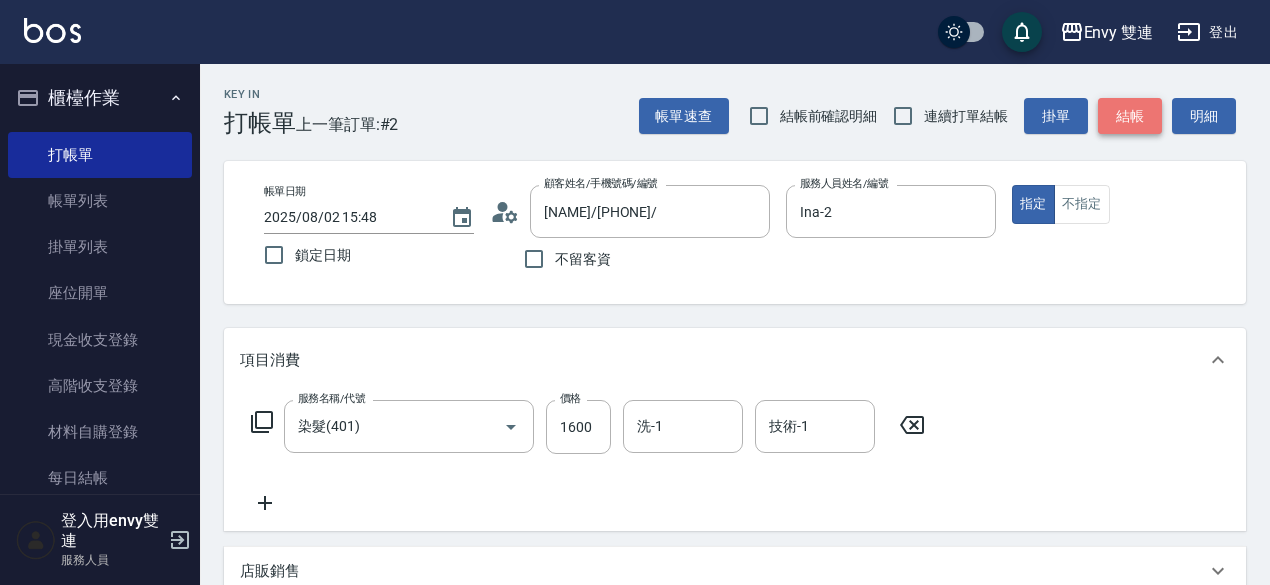 click on "結帳" at bounding box center [1130, 116] 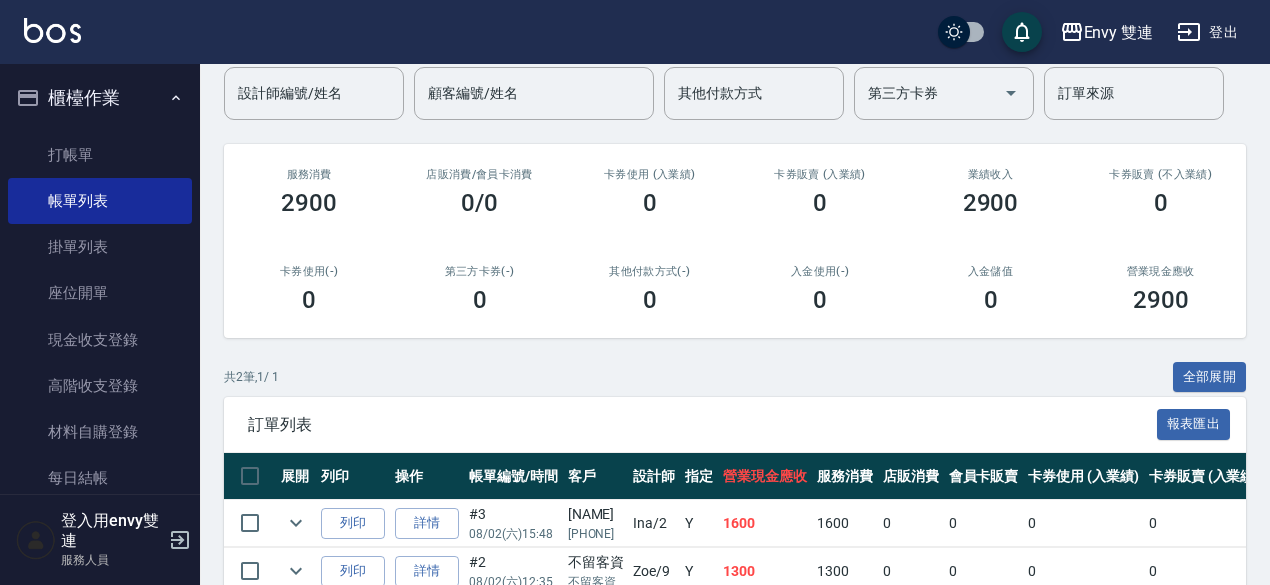 scroll, scrollTop: 0, scrollLeft: 0, axis: both 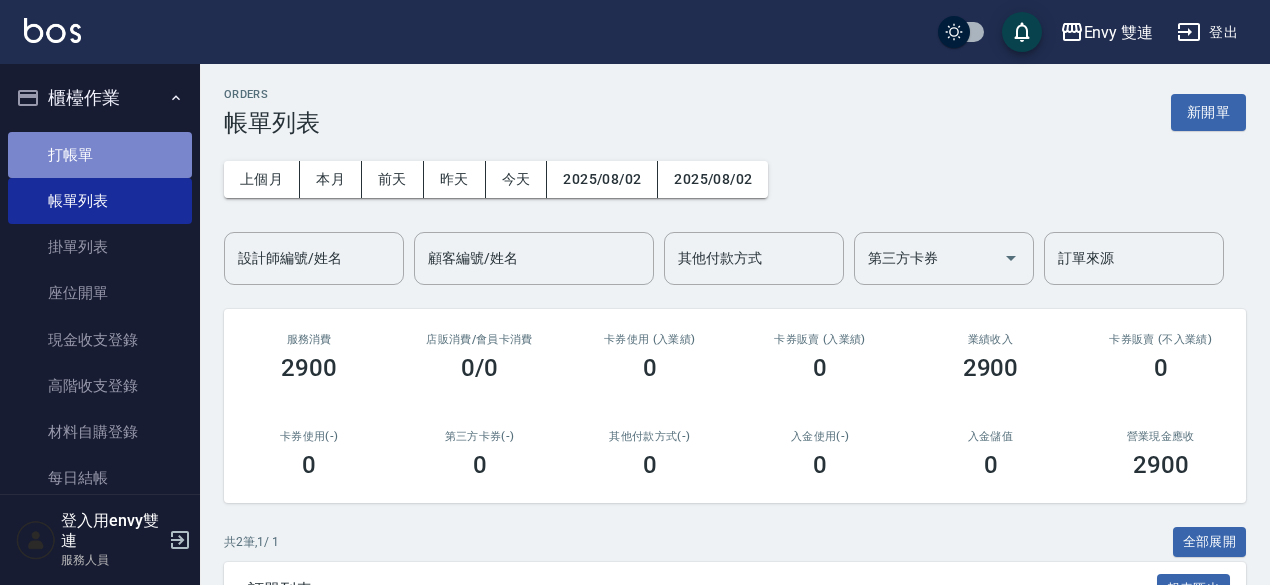 click on "打帳單" at bounding box center (100, 155) 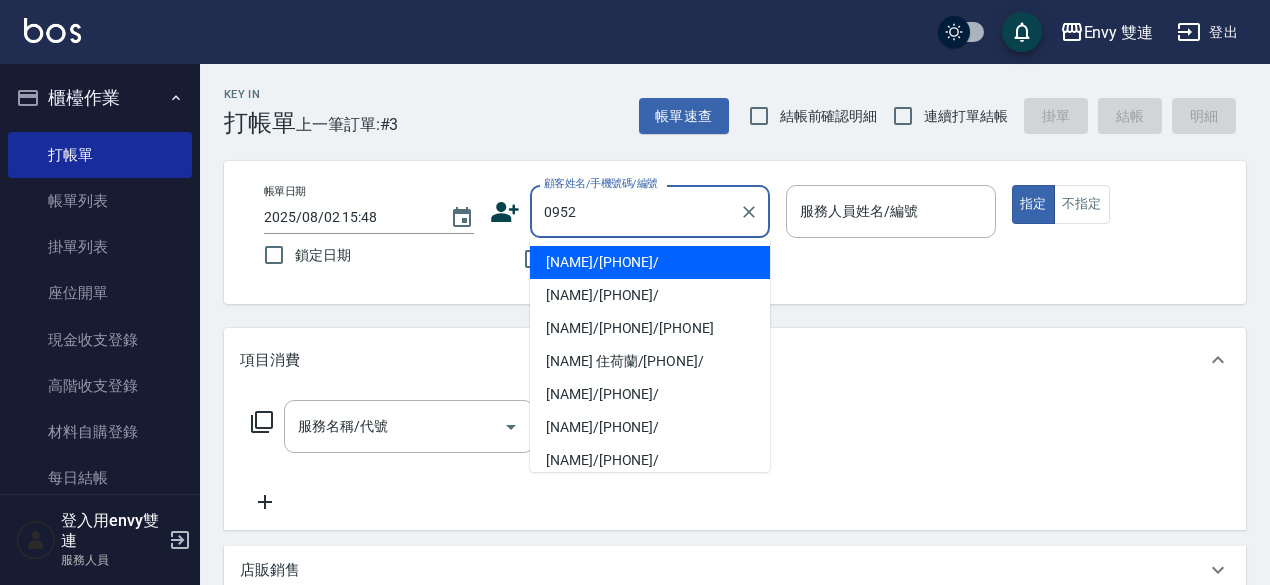 click on "[NAME]/[PHONE]/" at bounding box center [650, 262] 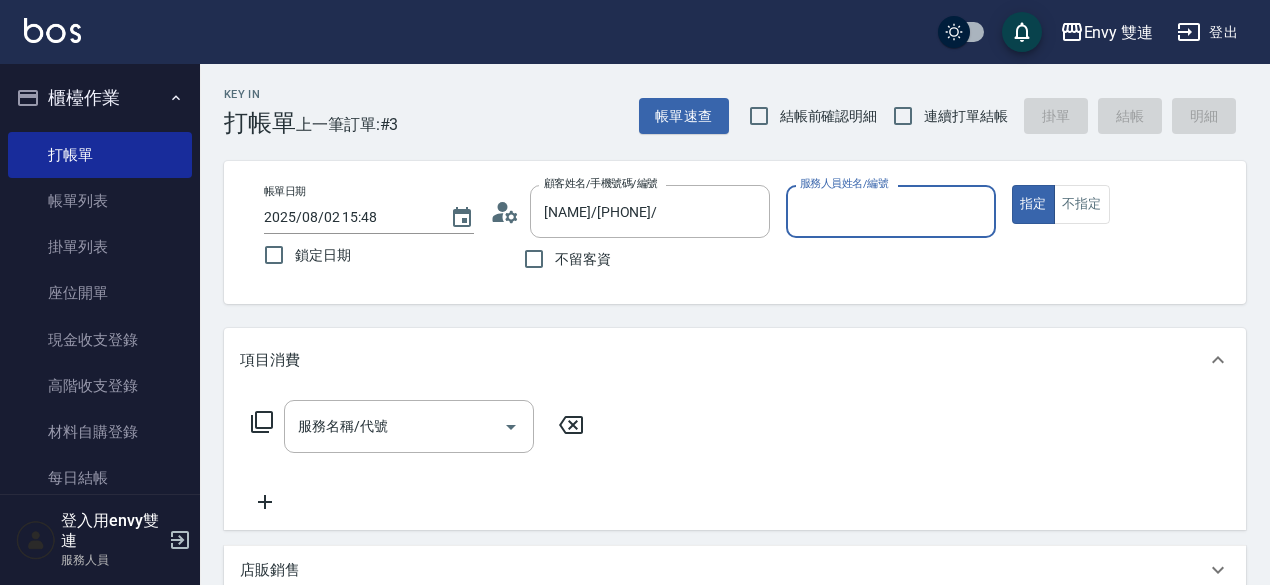 type on "Ina-2" 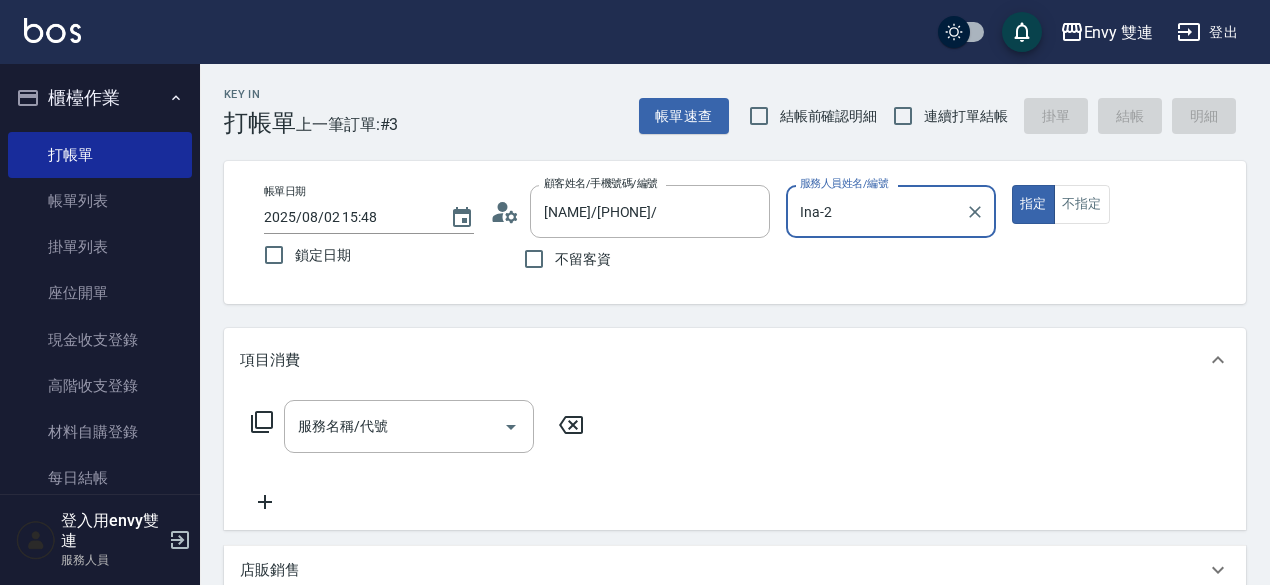 click on "指定" at bounding box center (1033, 204) 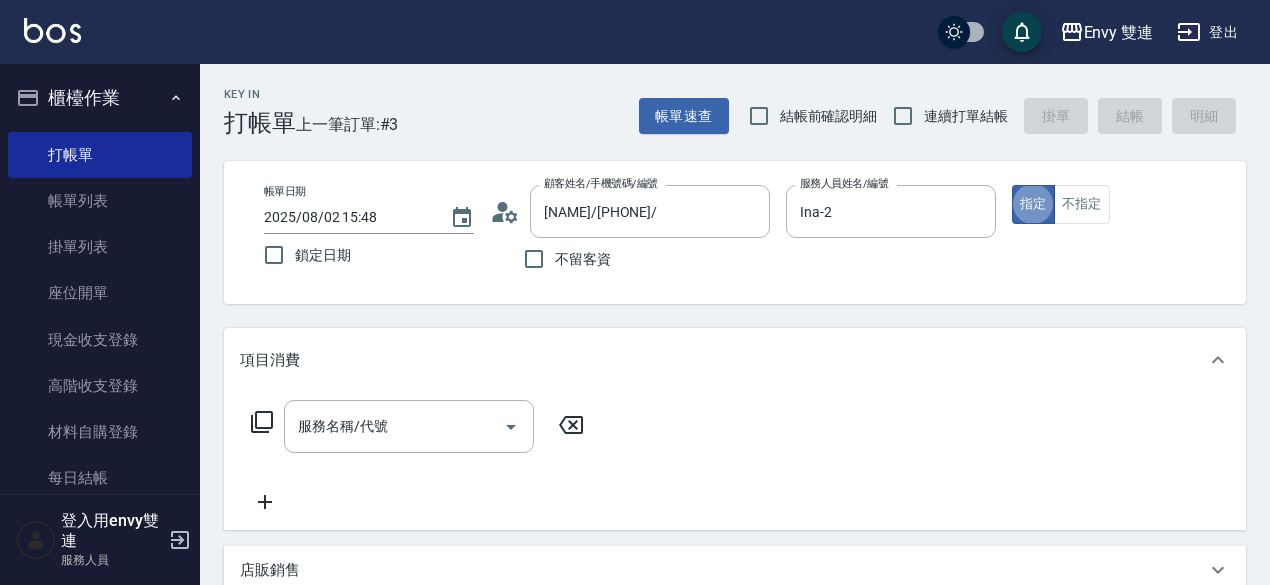 type on "true" 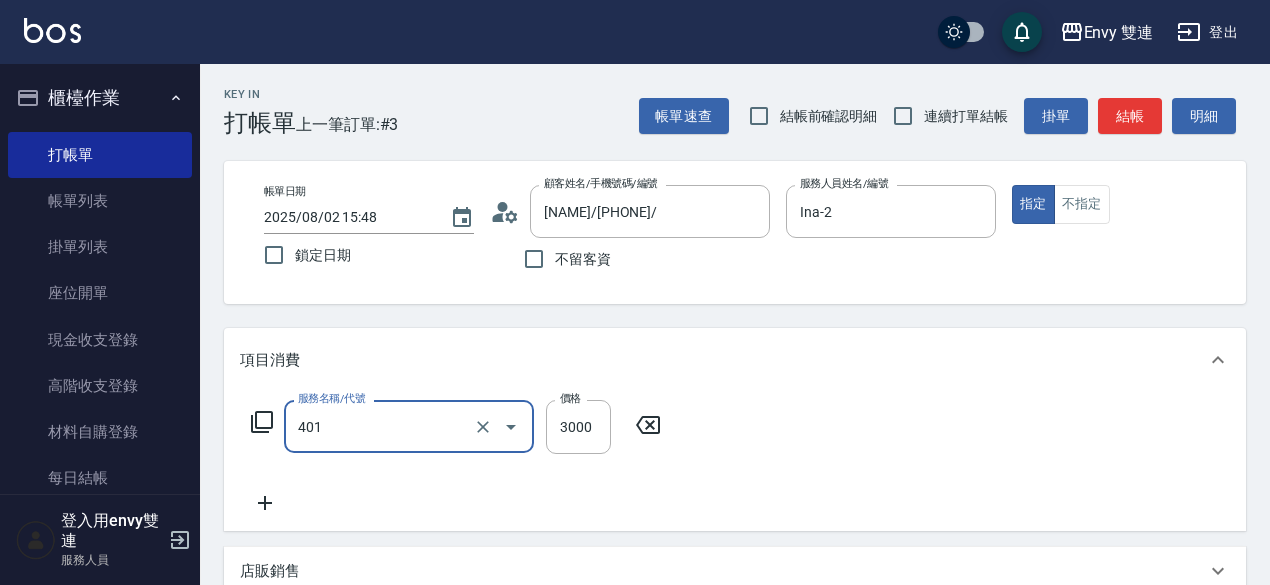 type on "染髮(401)" 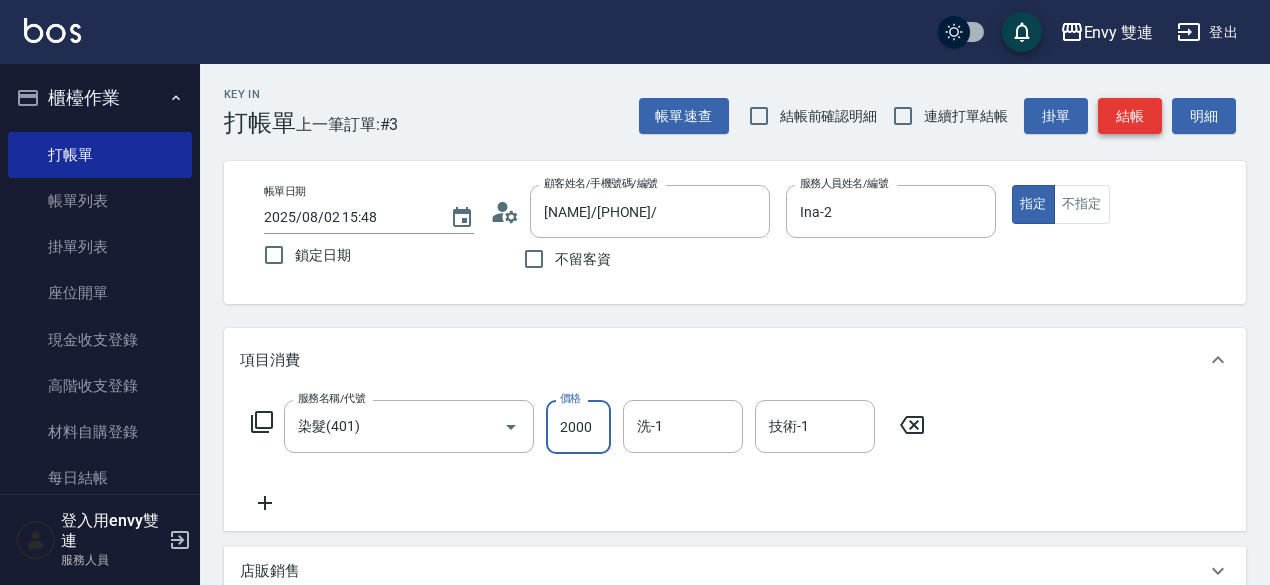 type on "2000" 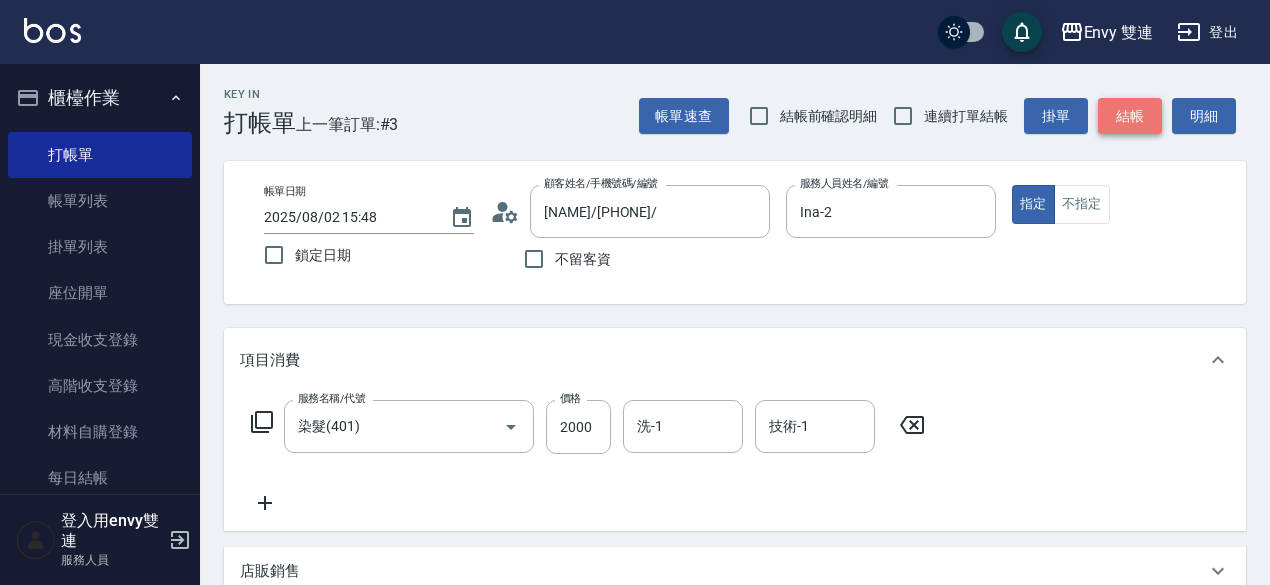 click on "結帳" at bounding box center [1130, 116] 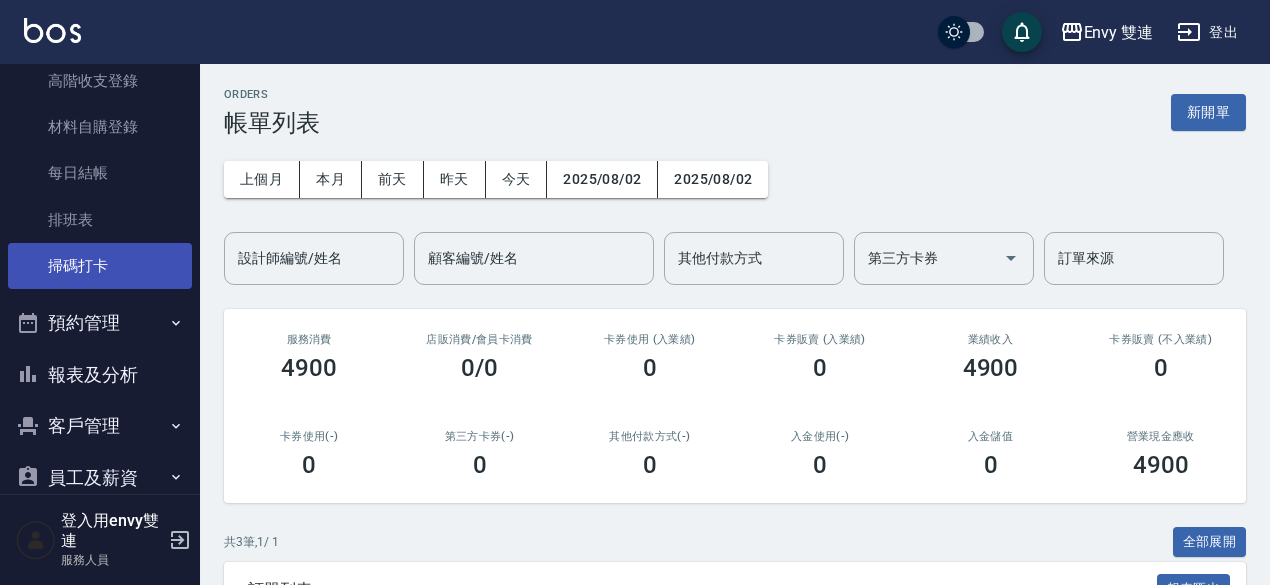 scroll, scrollTop: 327, scrollLeft: 0, axis: vertical 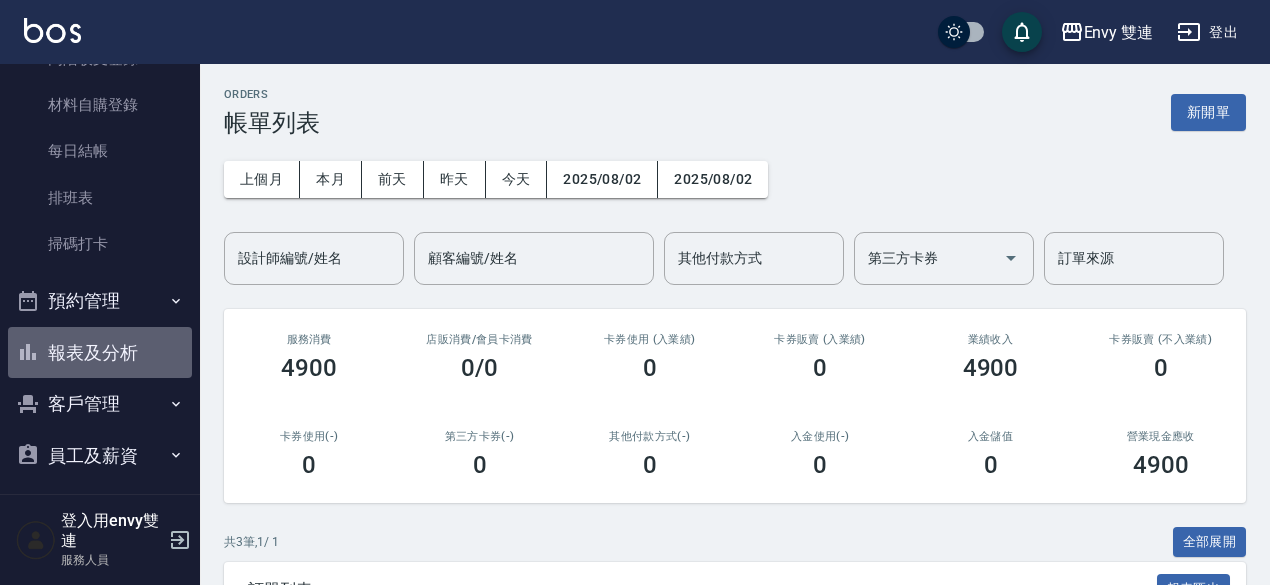 click on "報表及分析" at bounding box center (100, 353) 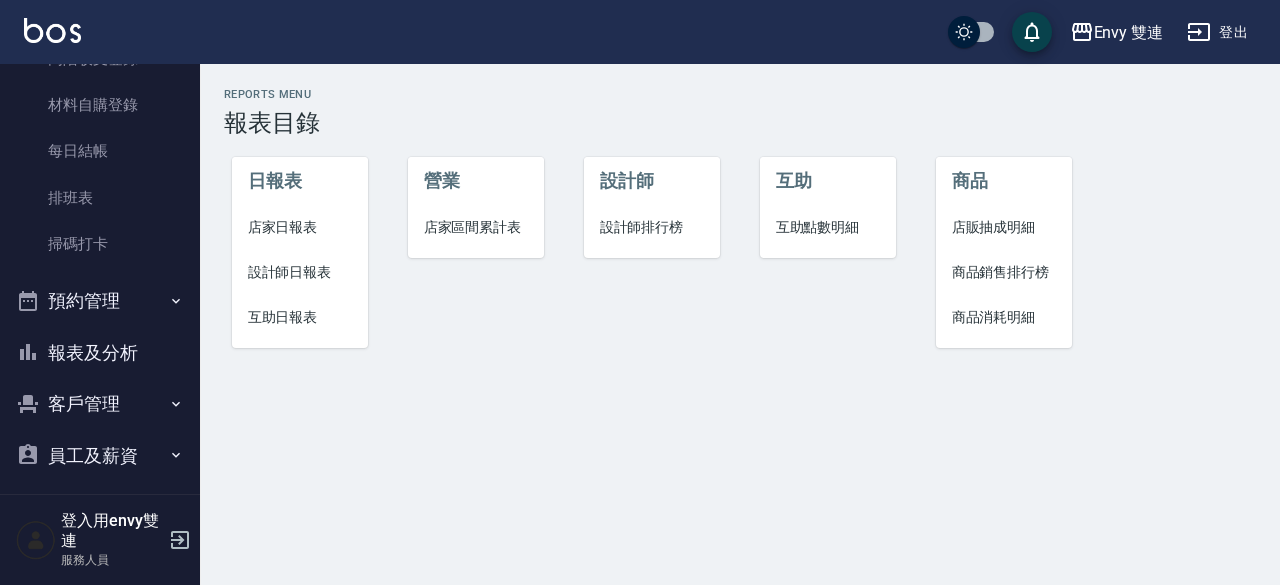 click on "設計師日報表" at bounding box center [300, 272] 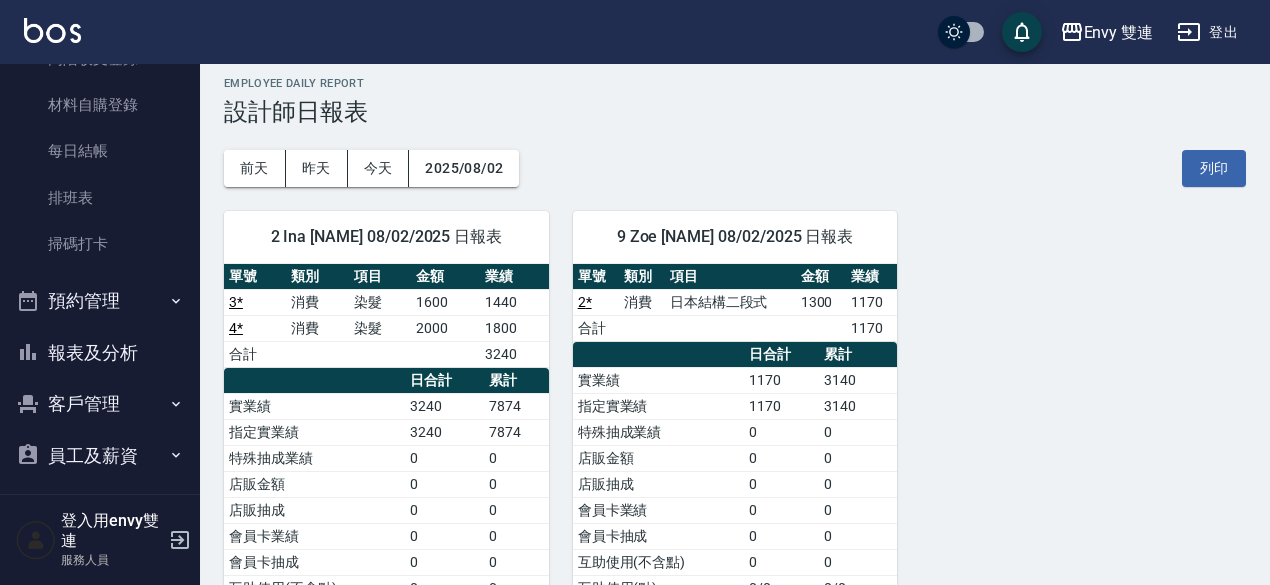scroll, scrollTop: 0, scrollLeft: 0, axis: both 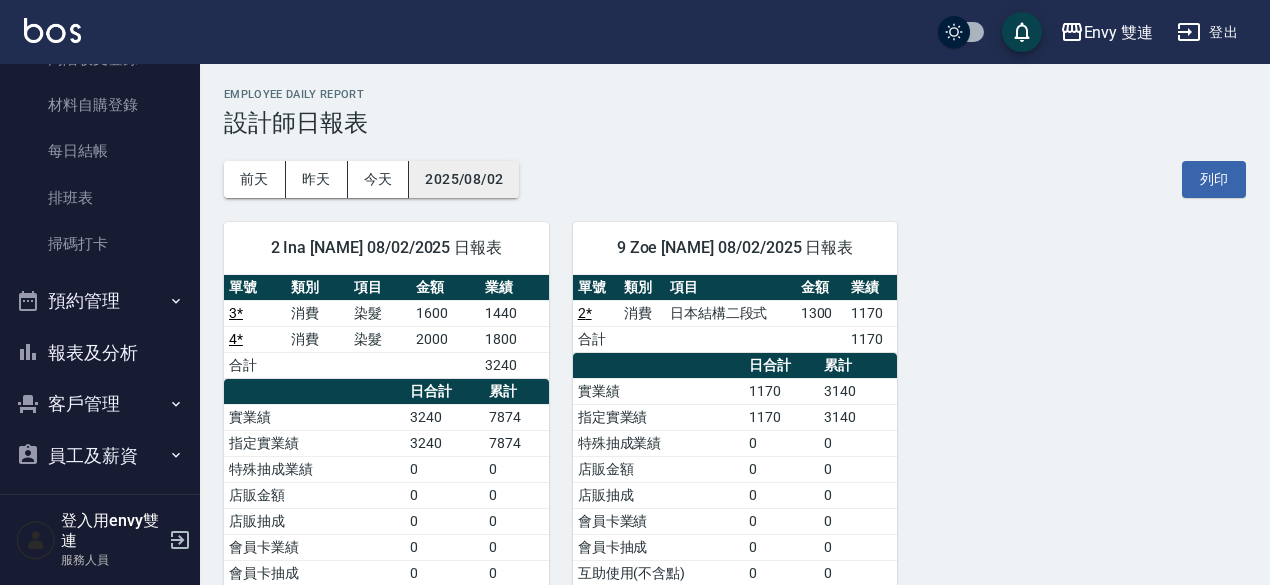 click on "2025/08/02" at bounding box center [464, 179] 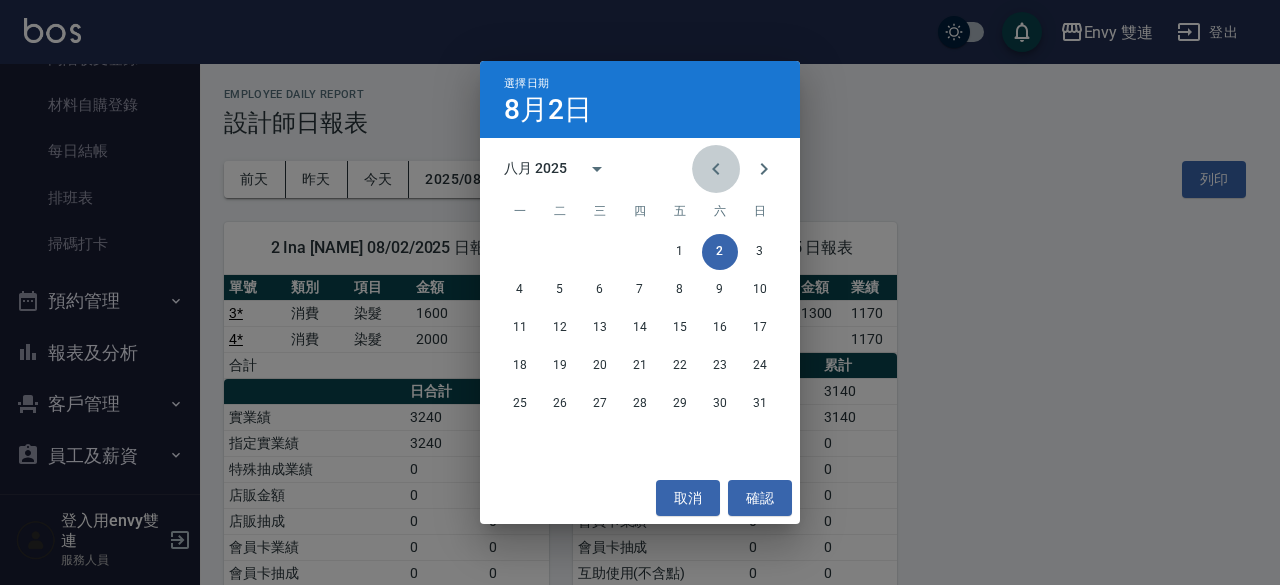 click 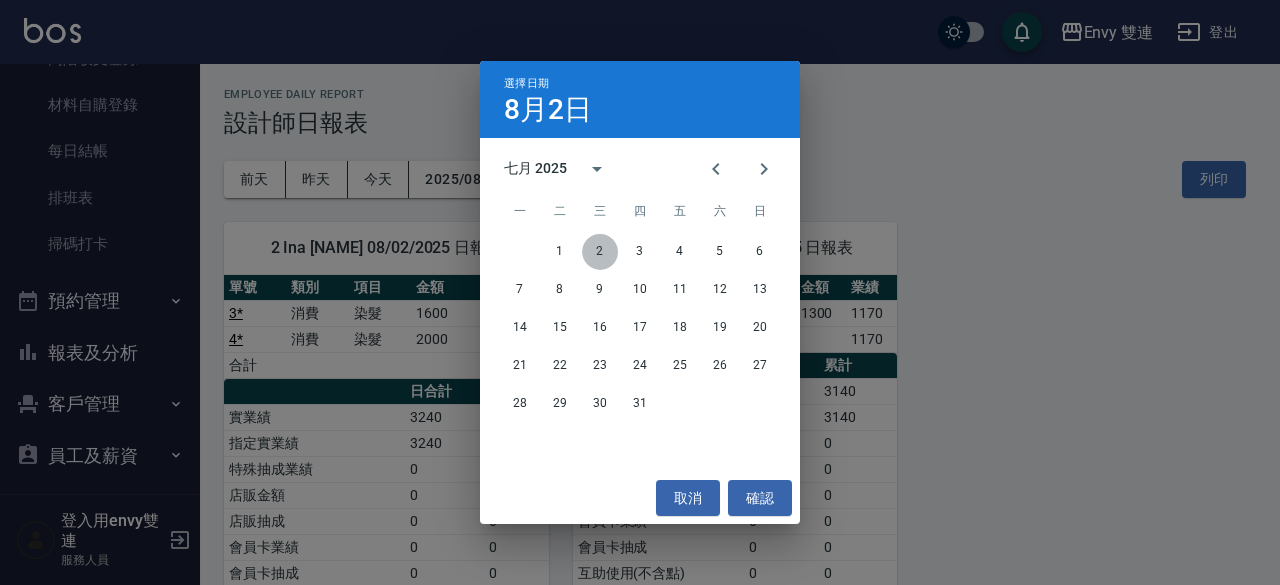 click on "2" at bounding box center (600, 252) 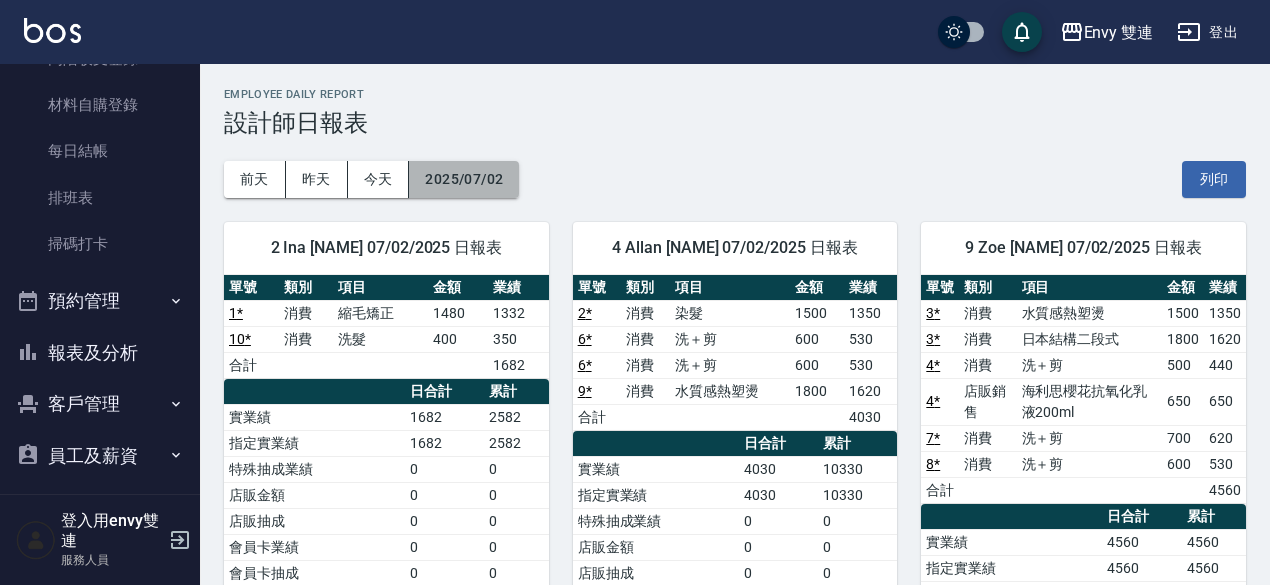 click on "2025/07/02" at bounding box center (464, 179) 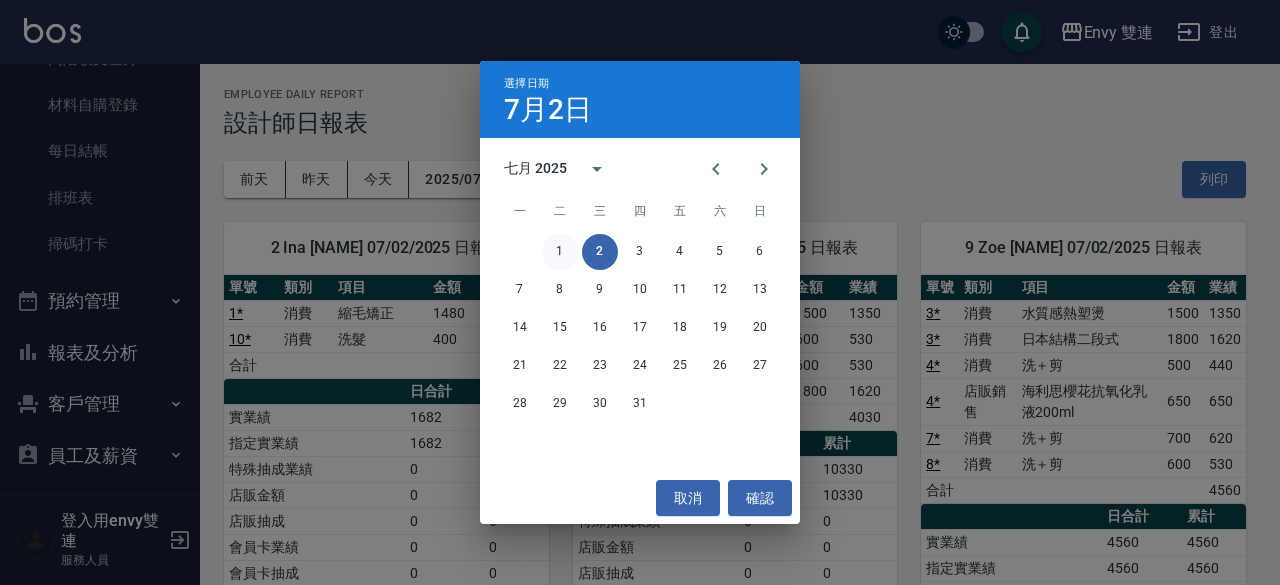 click on "1" at bounding box center [560, 252] 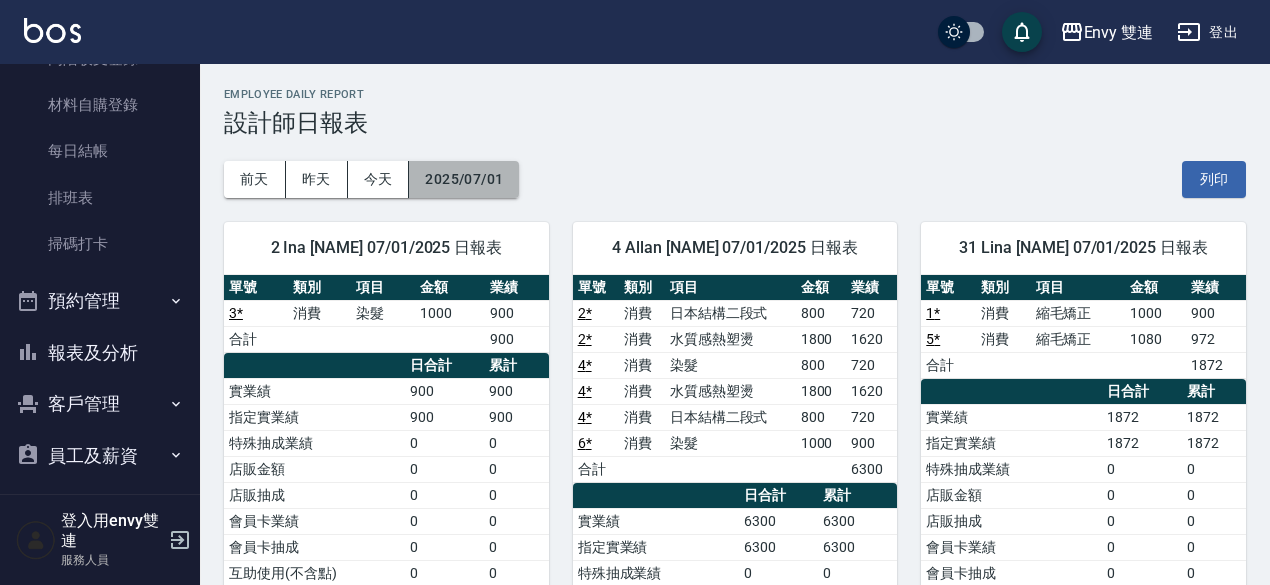 click on "2025/07/01" at bounding box center [464, 179] 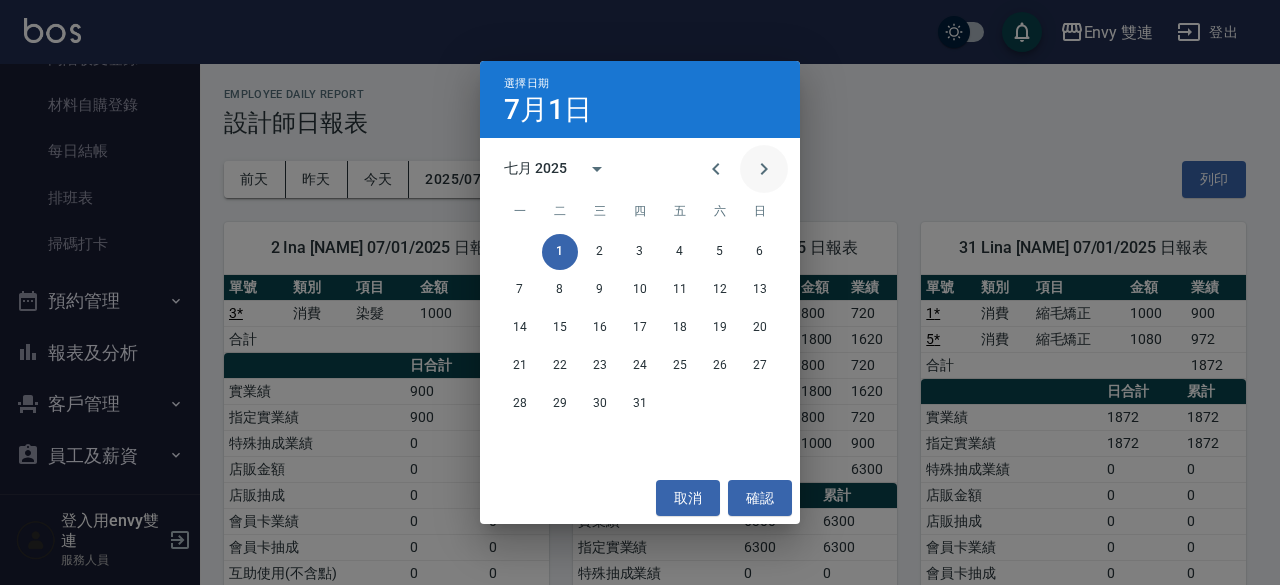 click 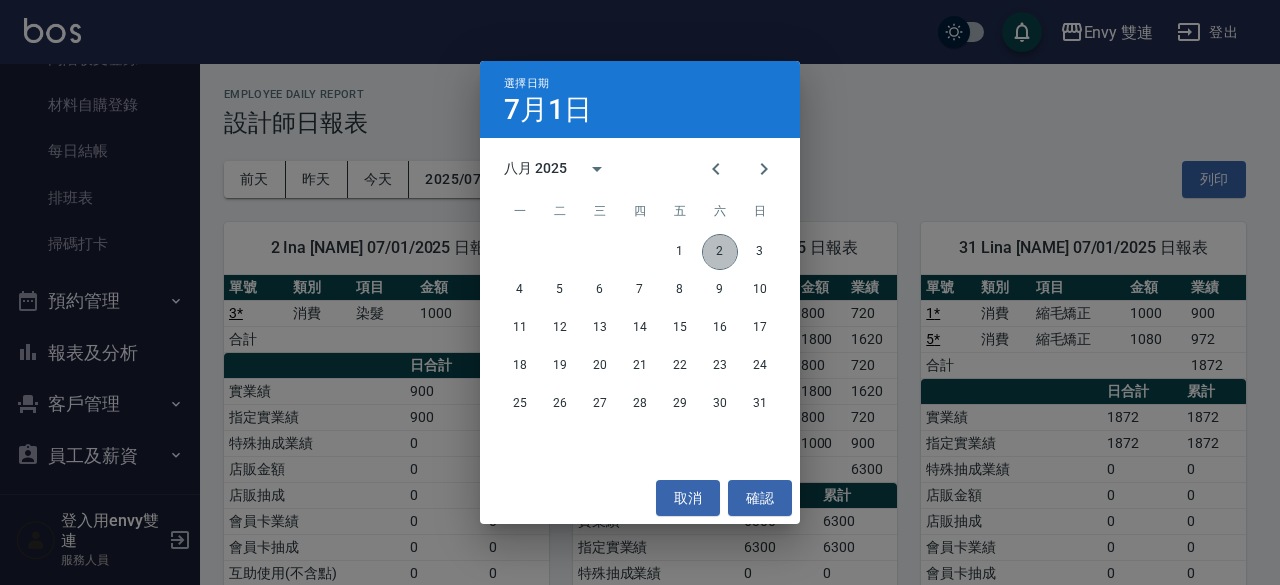 click on "2" at bounding box center [720, 252] 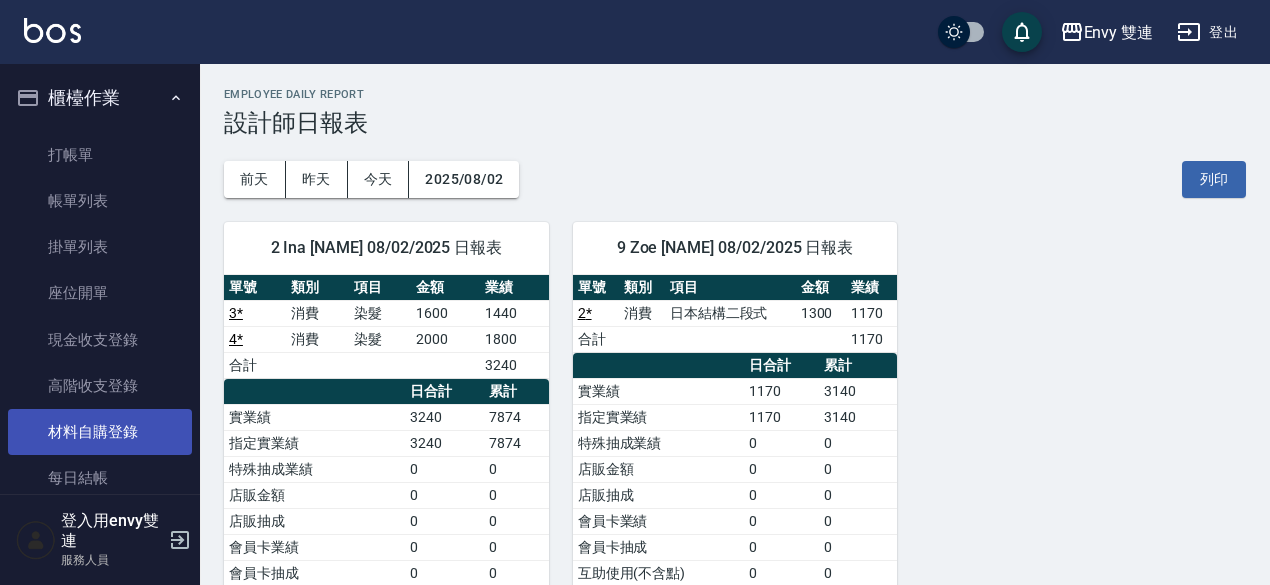 scroll, scrollTop: 0, scrollLeft: 0, axis: both 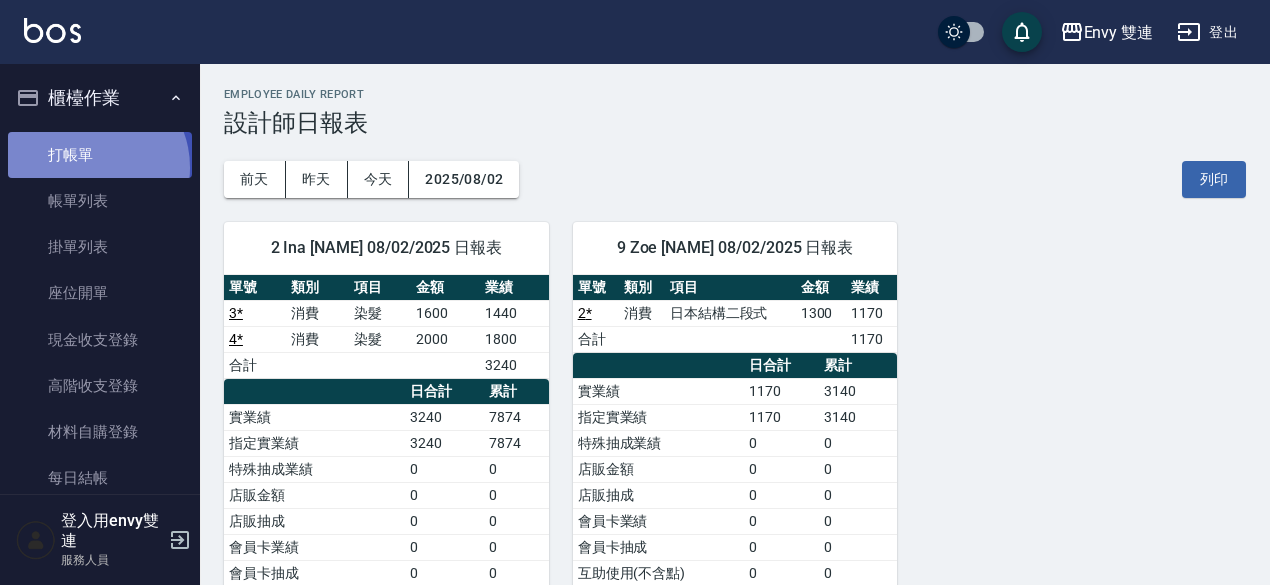 click on "打帳單" at bounding box center (100, 155) 